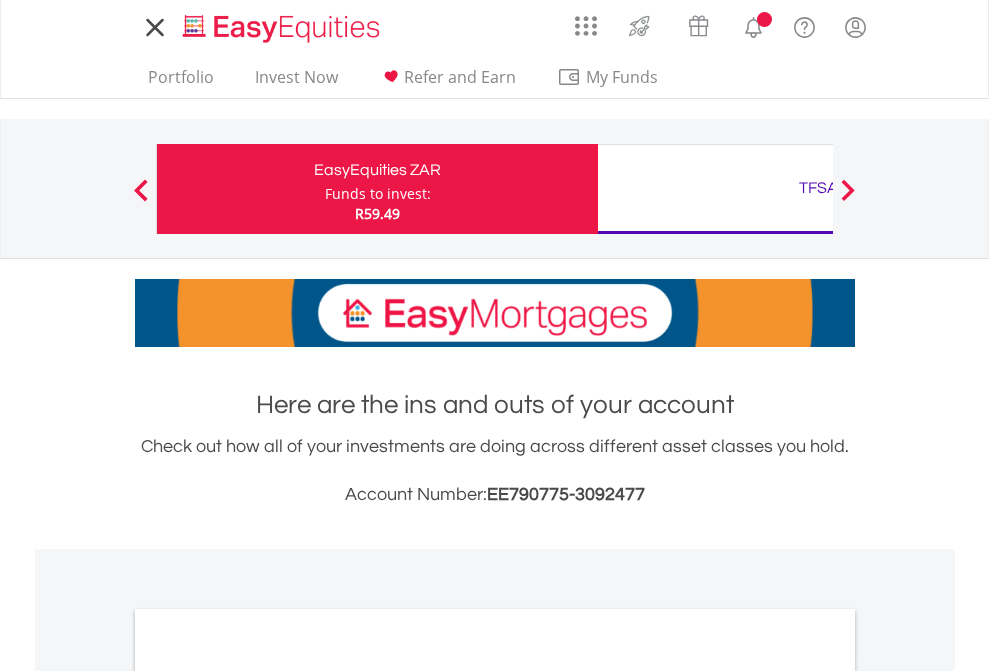 scroll, scrollTop: 0, scrollLeft: 0, axis: both 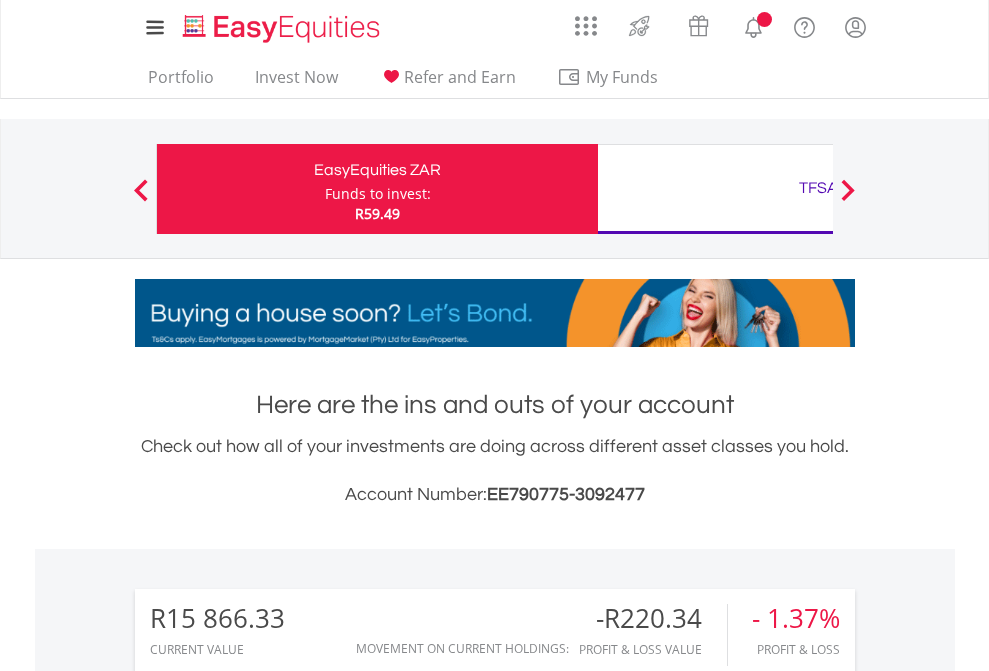 click on "Funds to invest:" at bounding box center [378, 194] 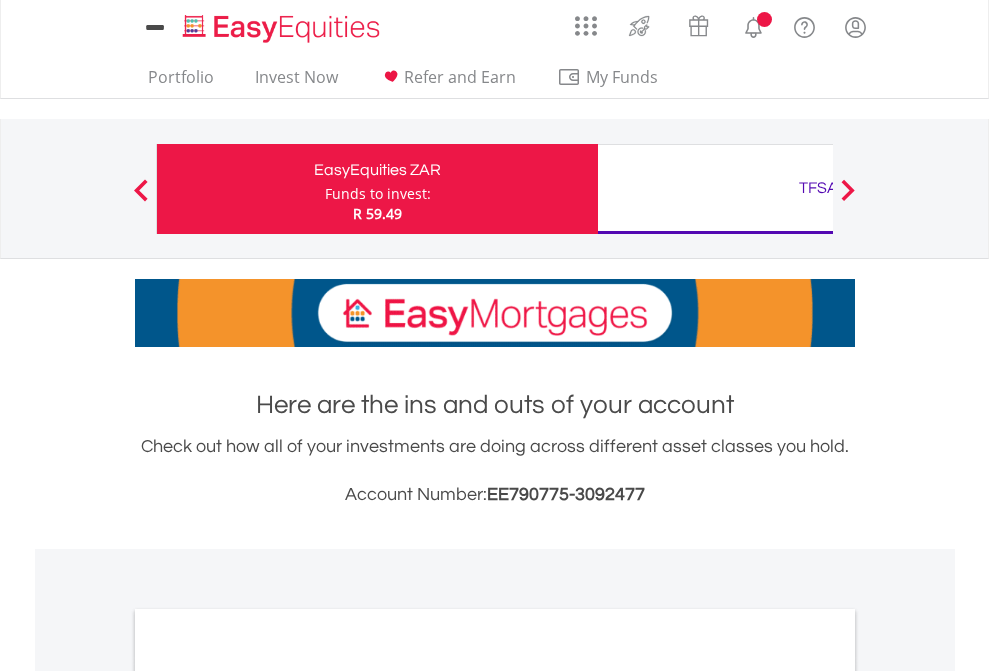 scroll, scrollTop: 0, scrollLeft: 0, axis: both 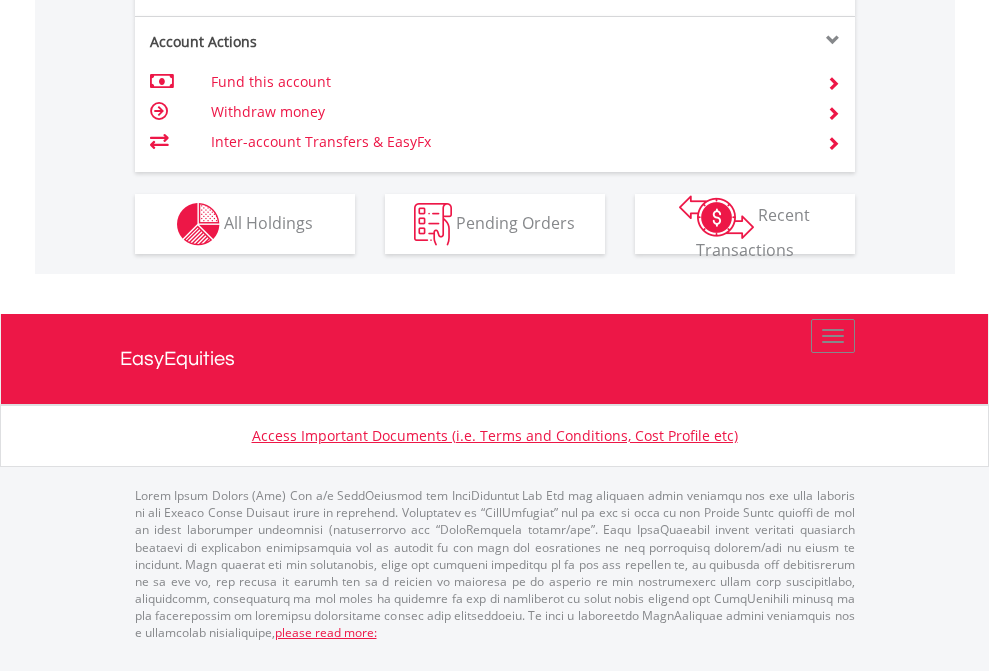 click on "Investment types" at bounding box center [706, -337] 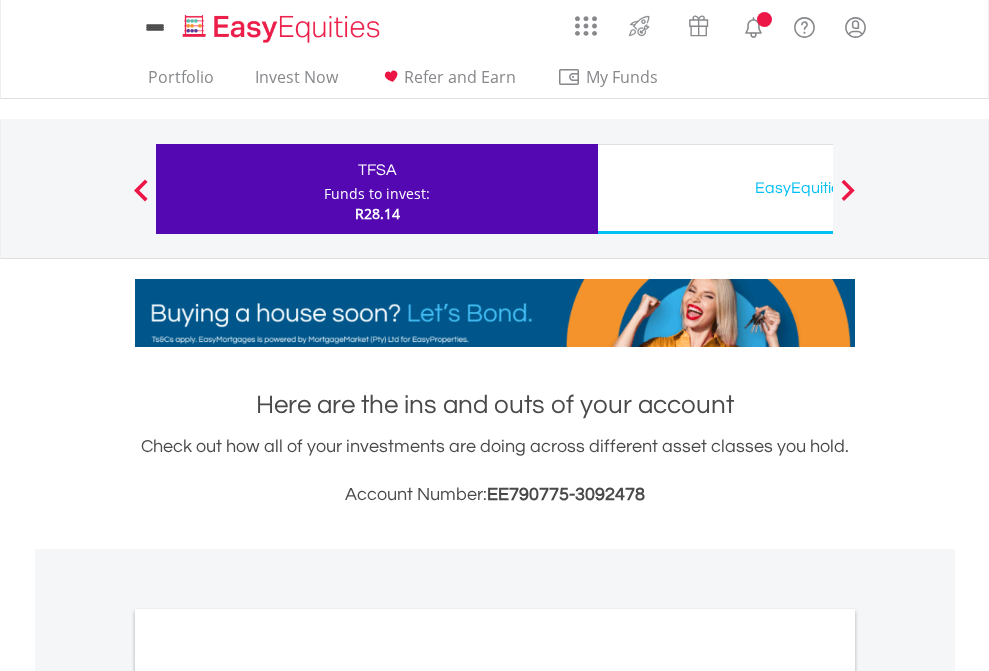 scroll, scrollTop: 0, scrollLeft: 0, axis: both 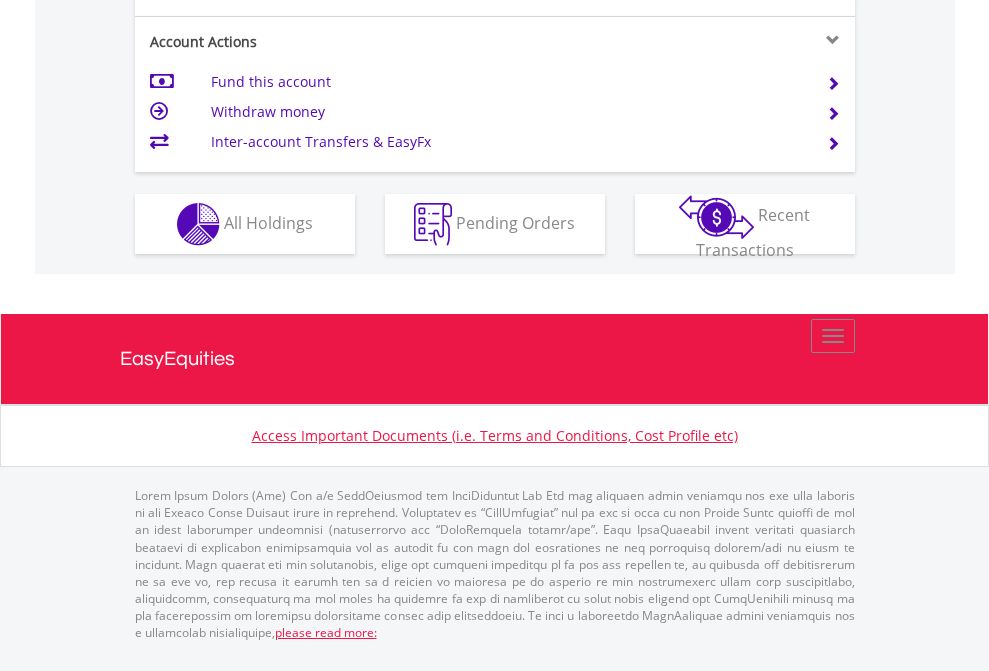 click on "Investment types" at bounding box center [706, -337] 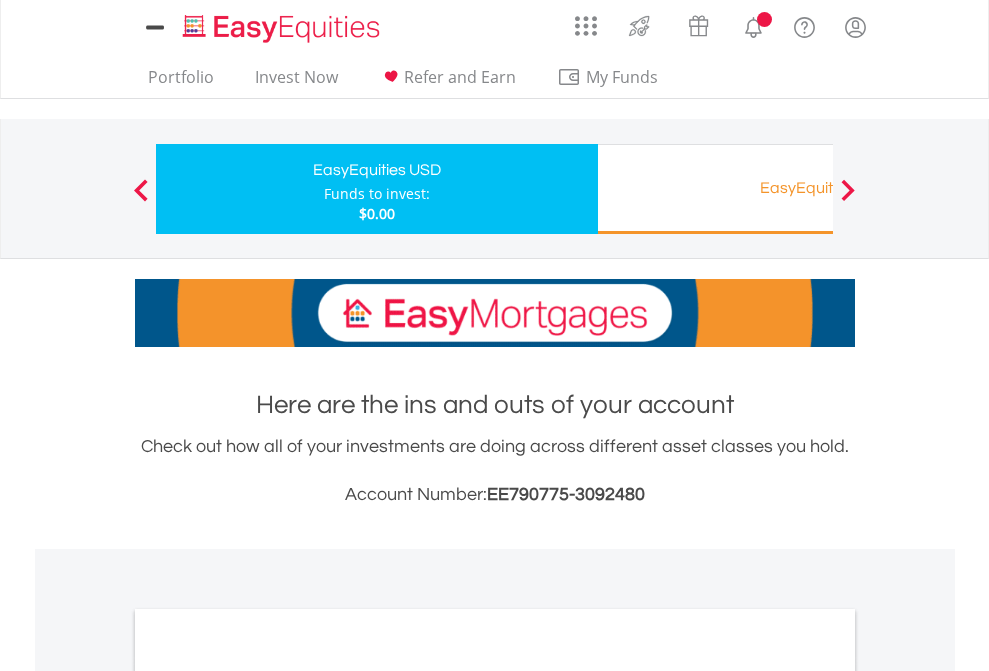 scroll, scrollTop: 0, scrollLeft: 0, axis: both 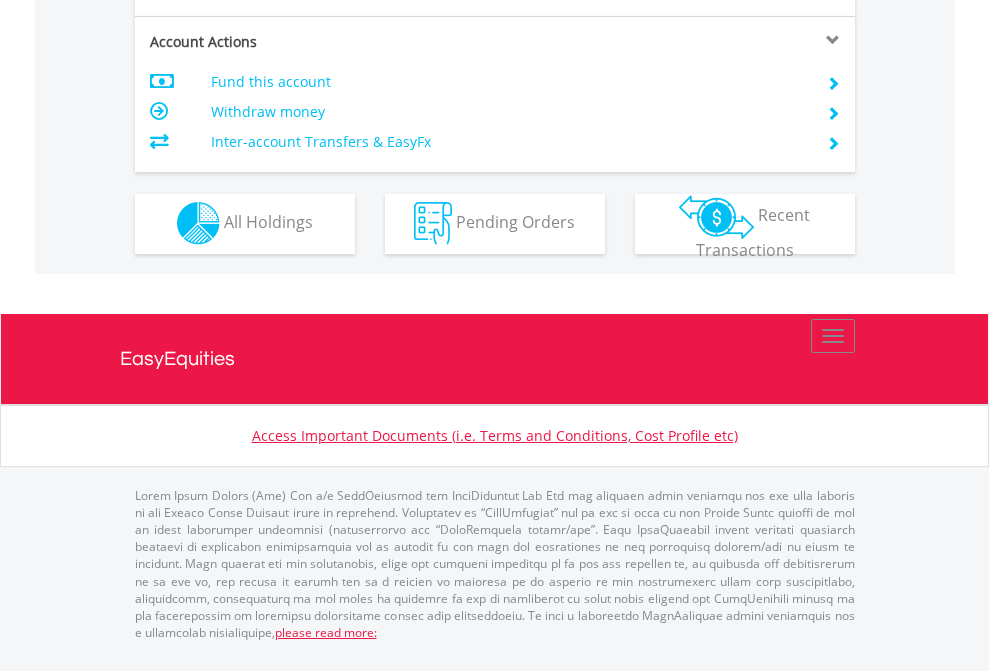 click on "Investment types" at bounding box center [706, -353] 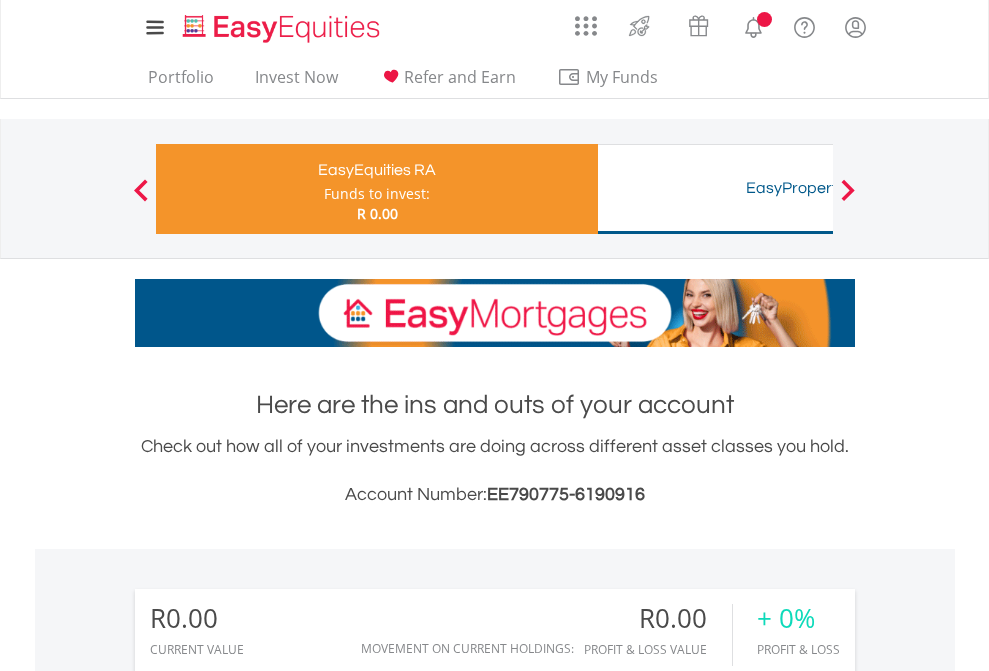 scroll, scrollTop: 0, scrollLeft: 0, axis: both 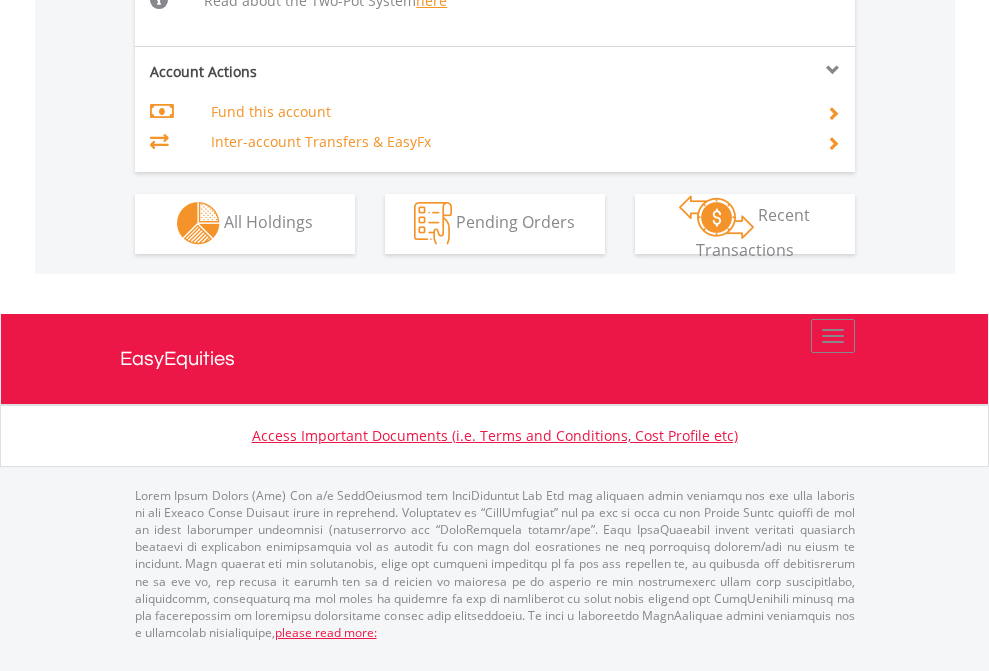 click on "Investment types" at bounding box center (706, -534) 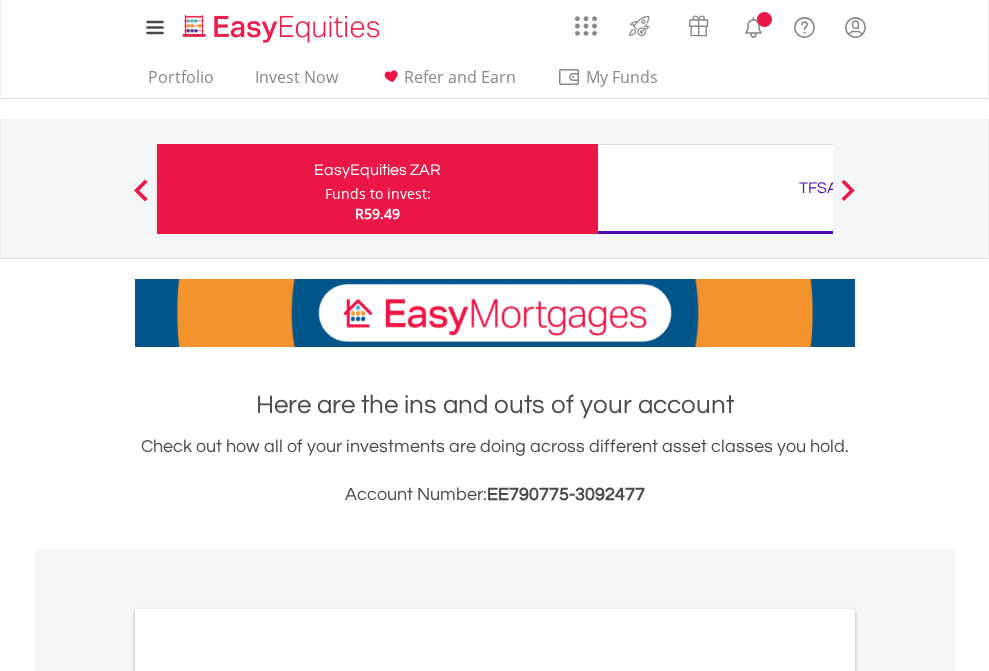 scroll, scrollTop: 0, scrollLeft: 0, axis: both 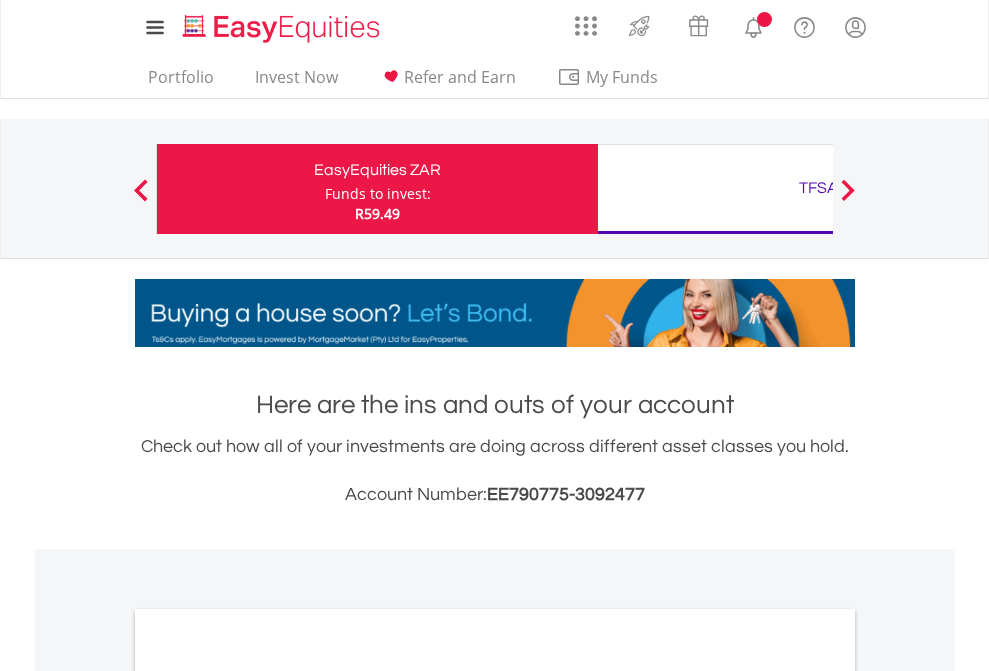 click on "All Holdings" at bounding box center (268, 1096) 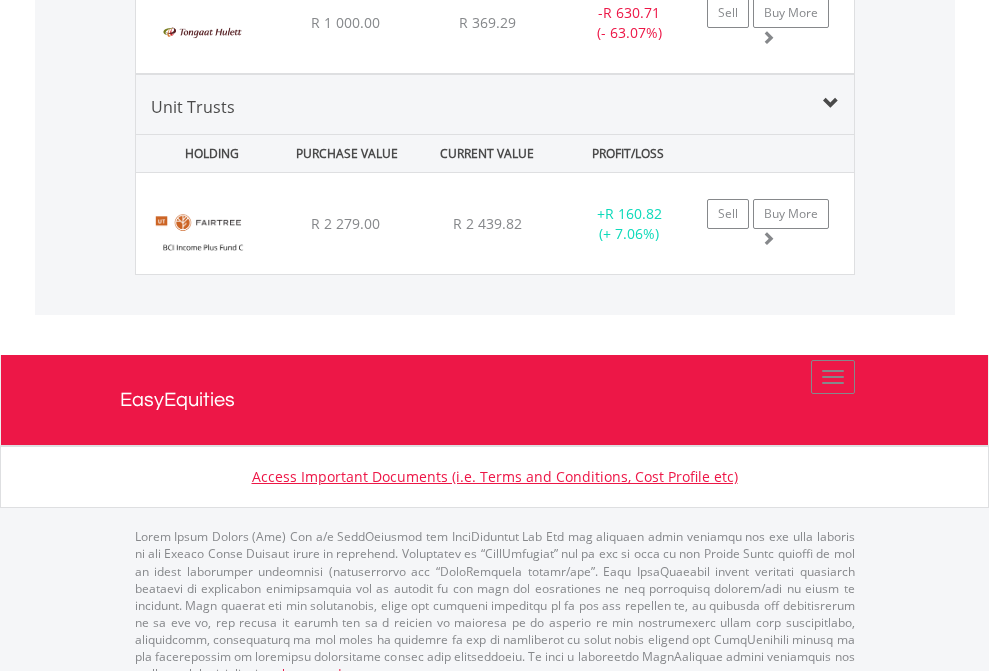 scroll, scrollTop: 2345, scrollLeft: 0, axis: vertical 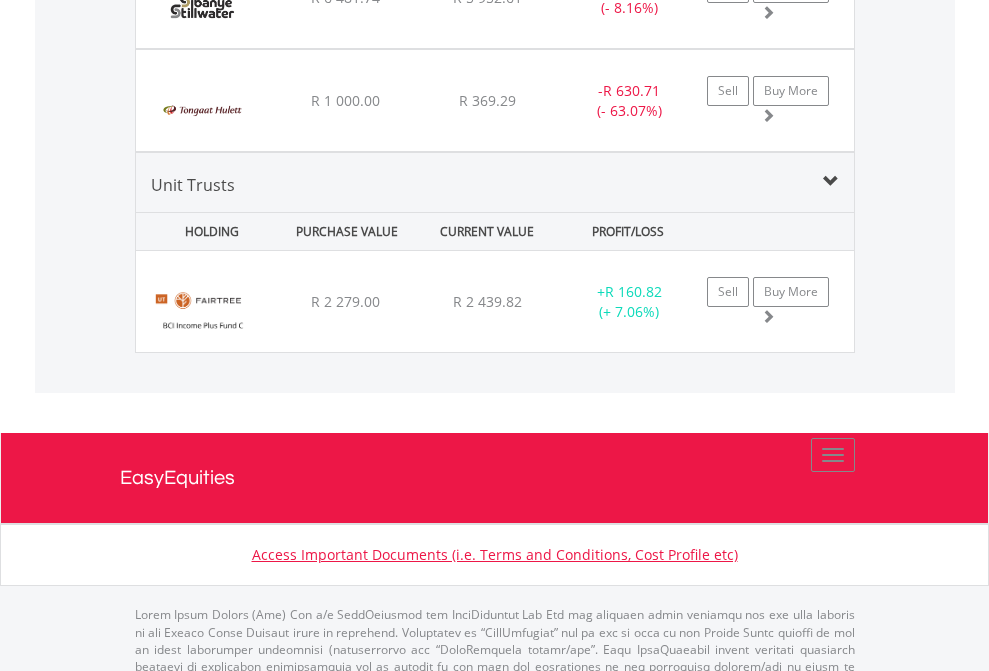 click on "TFSA" at bounding box center [818, -2157] 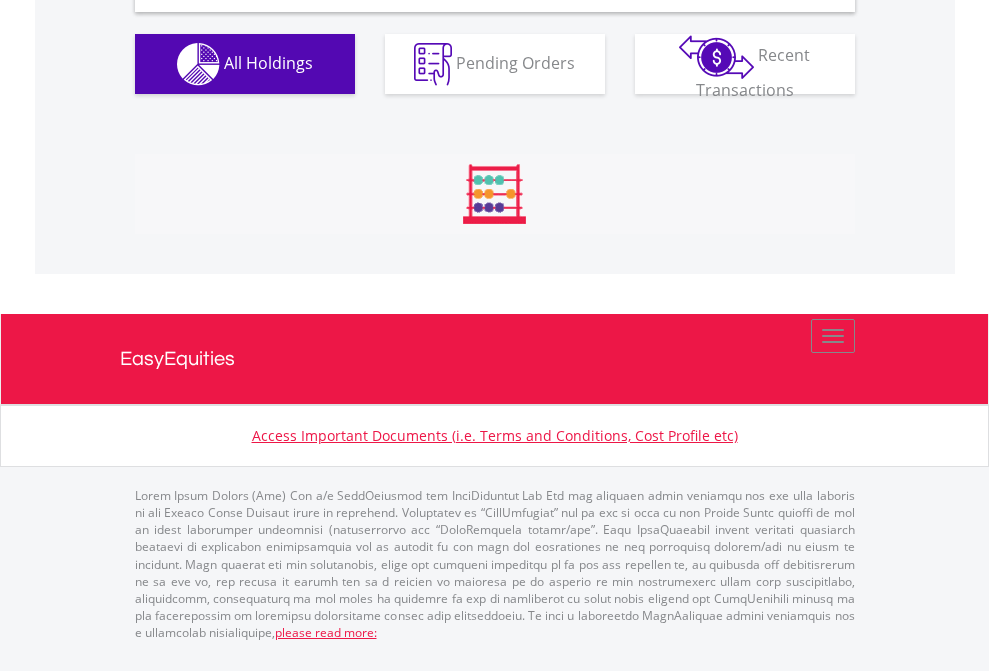 scroll, scrollTop: 1933, scrollLeft: 0, axis: vertical 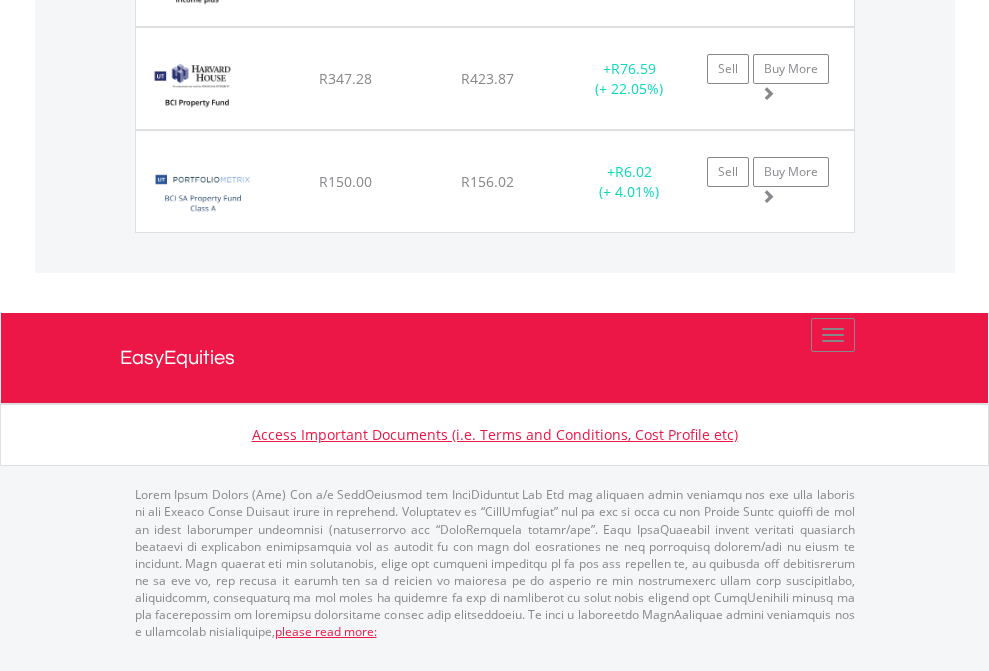click on "EasyEquities USD" at bounding box center (818, -1581) 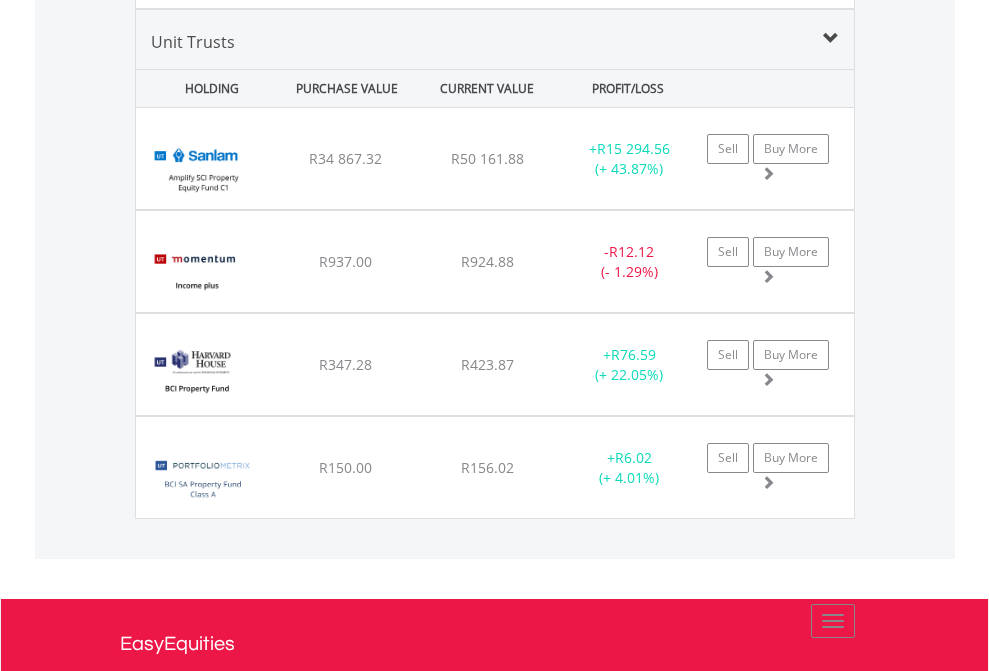 scroll, scrollTop: 144, scrollLeft: 0, axis: vertical 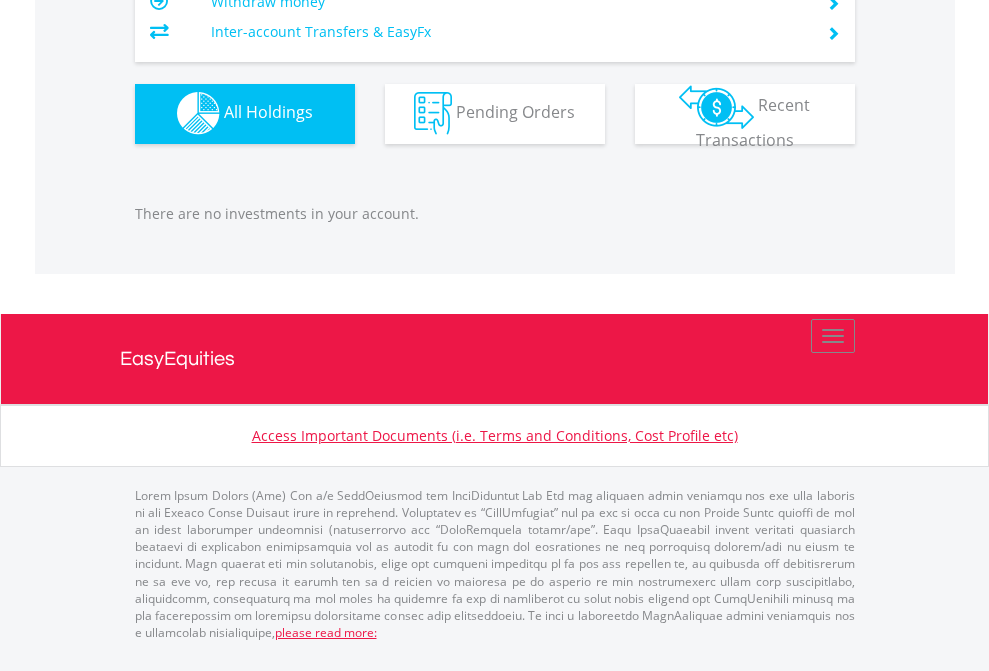 click on "EasyEquities RA" at bounding box center [818, -1142] 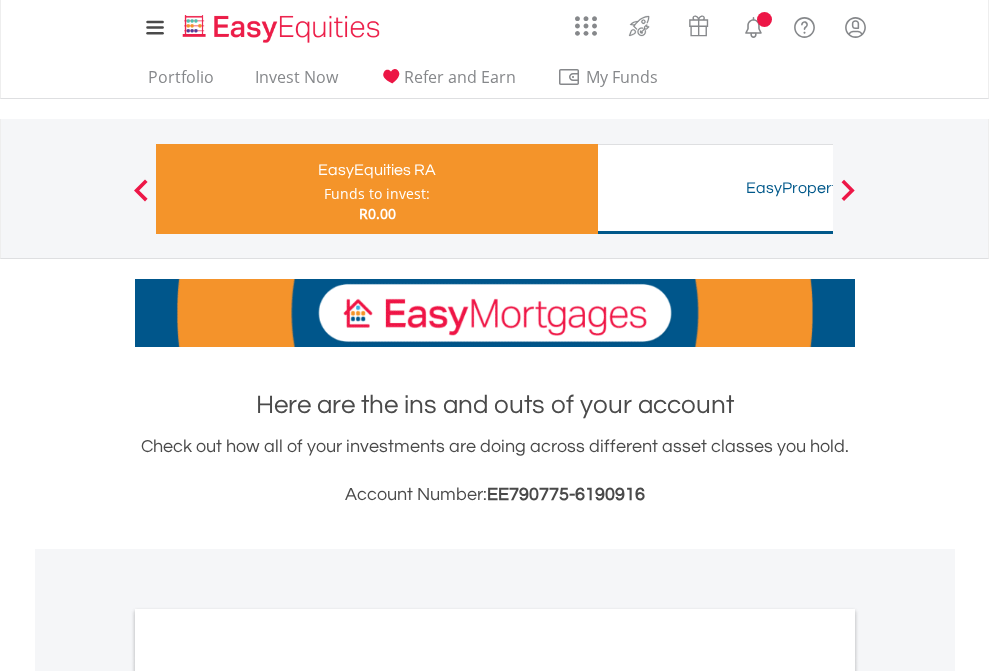 scroll, scrollTop: 1202, scrollLeft: 0, axis: vertical 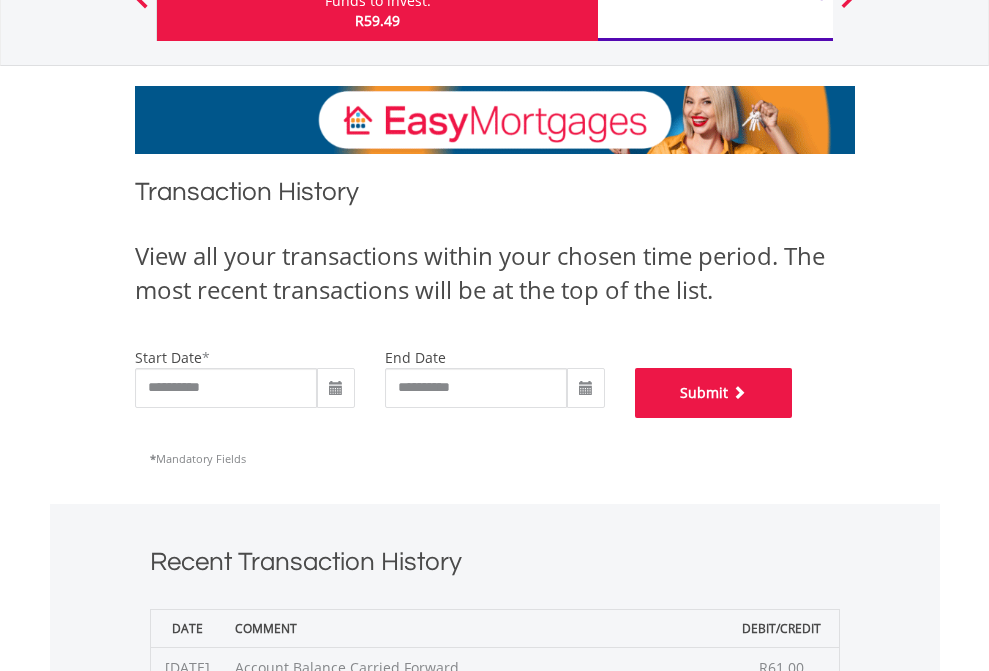 click on "Submit" at bounding box center (714, 393) 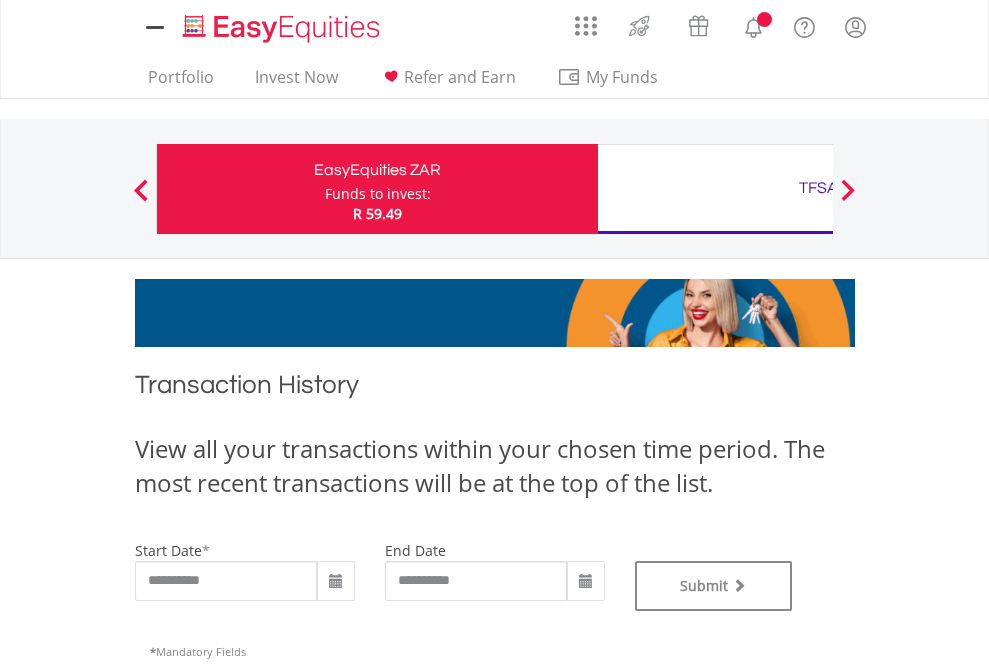 scroll, scrollTop: 0, scrollLeft: 0, axis: both 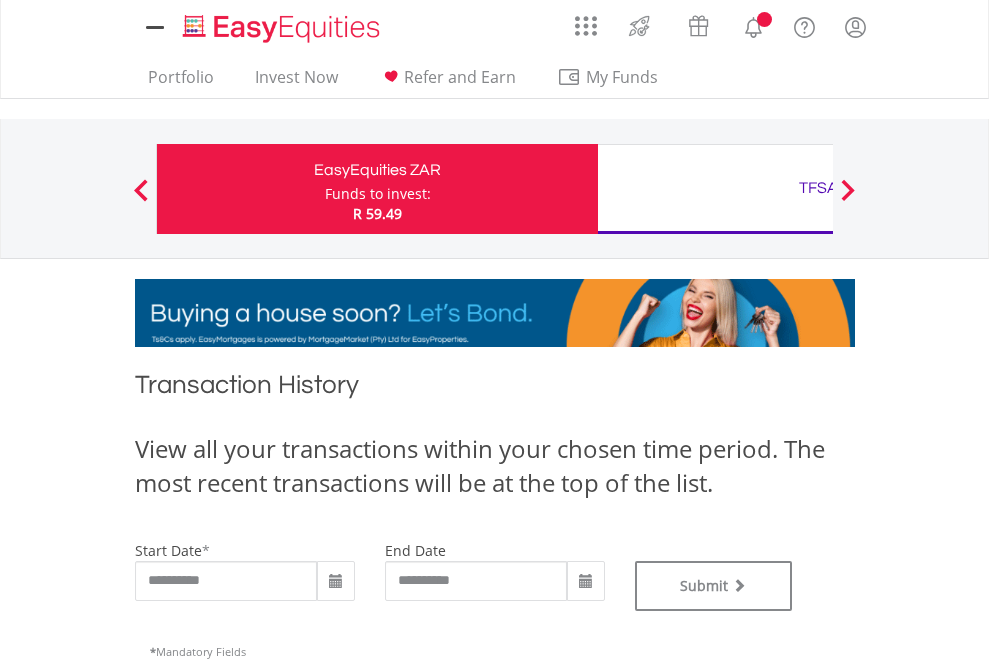 click on "TFSA" at bounding box center [818, 188] 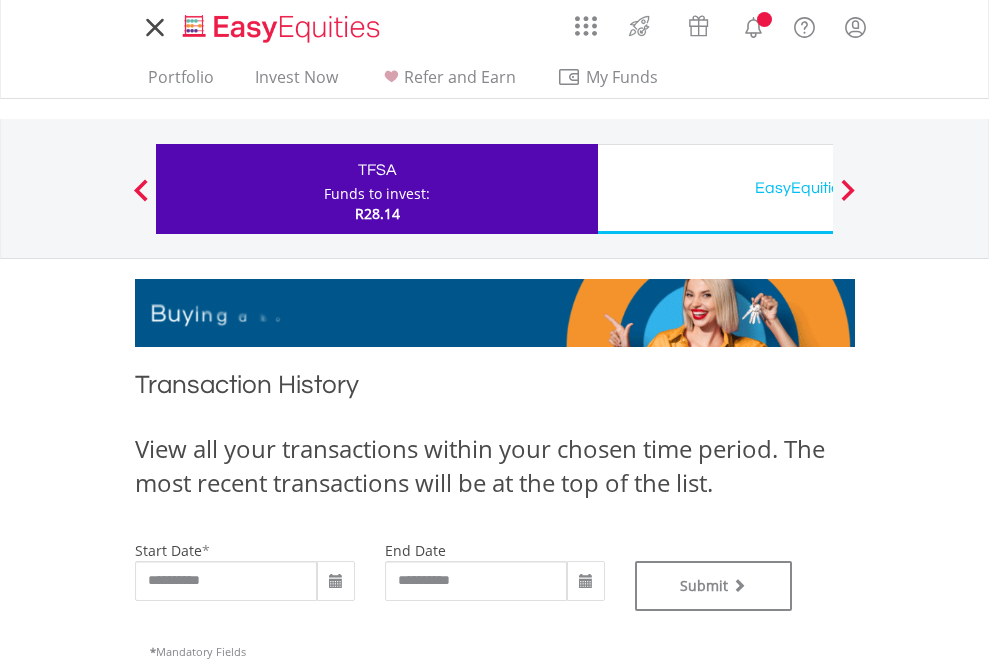 scroll, scrollTop: 0, scrollLeft: 0, axis: both 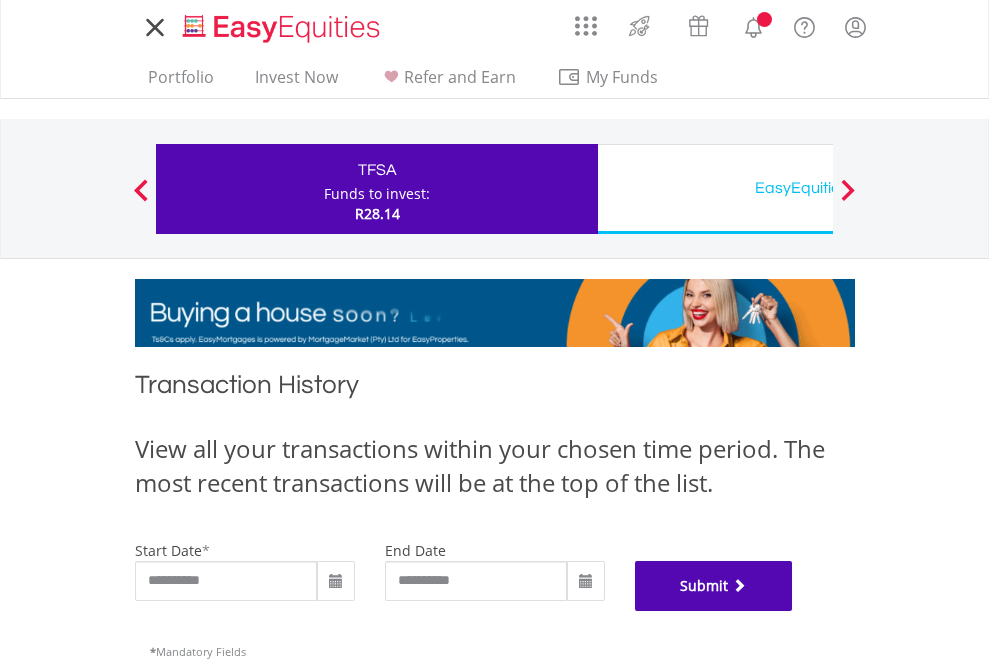 click on "Submit" at bounding box center [714, 586] 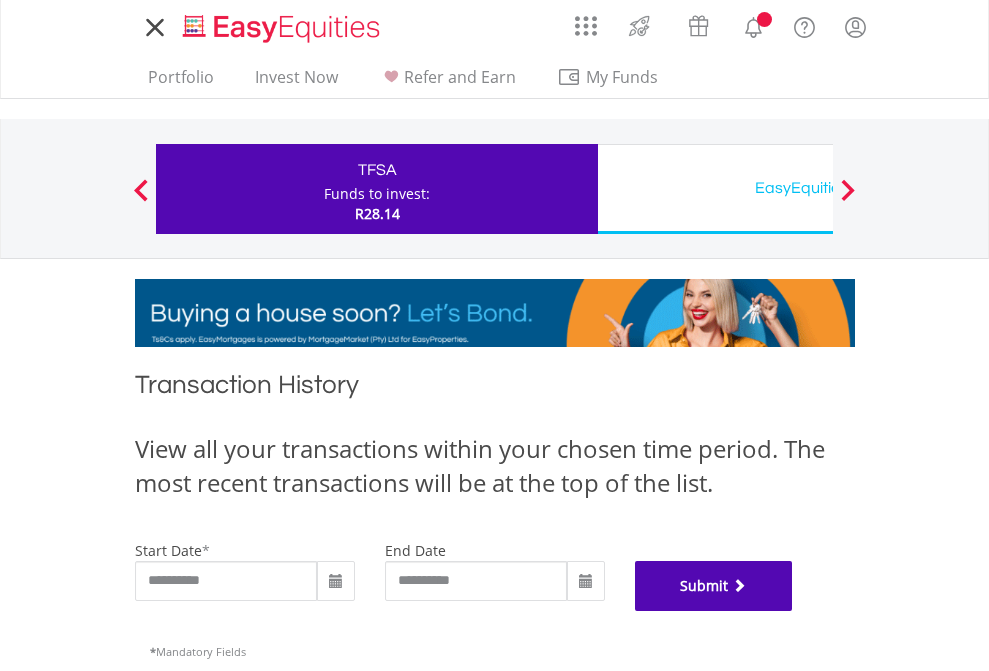 scroll, scrollTop: 811, scrollLeft: 0, axis: vertical 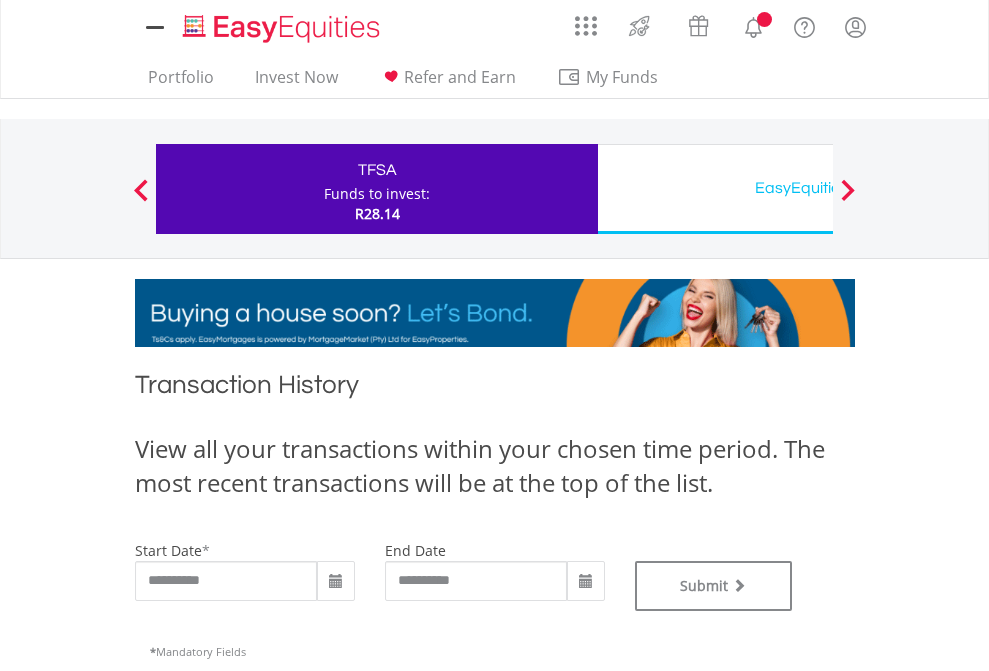 click on "EasyEquities USD" at bounding box center [818, 188] 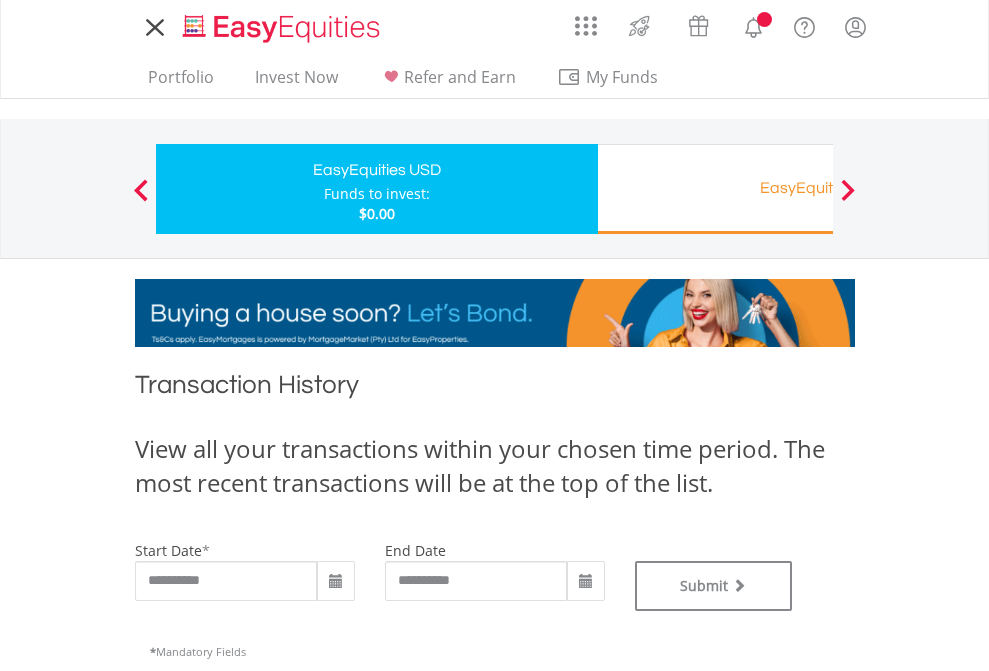 scroll, scrollTop: 0, scrollLeft: 0, axis: both 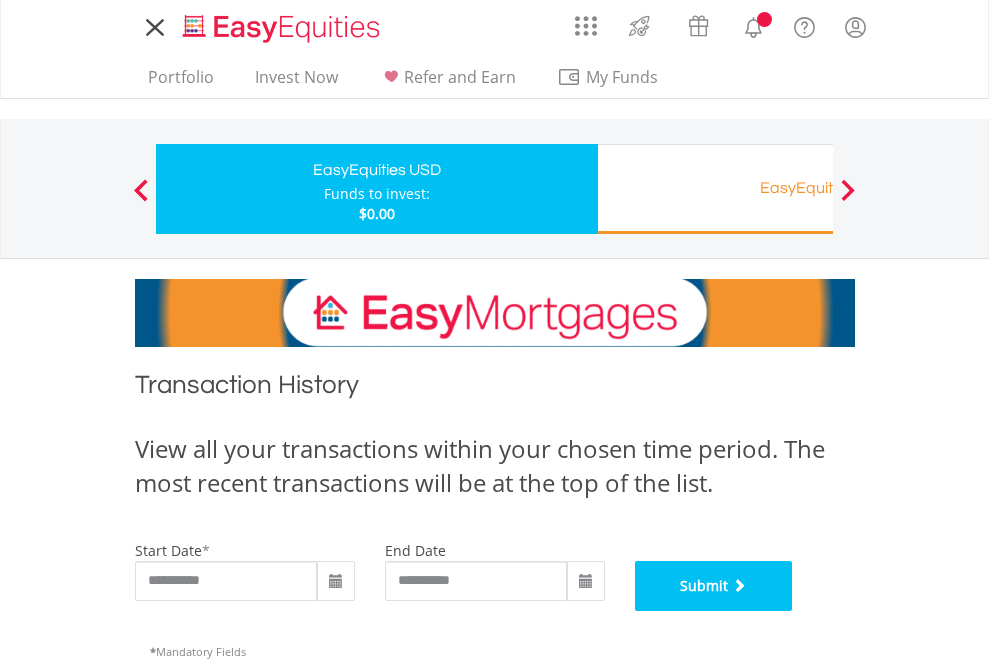 click on "Submit" at bounding box center [714, 586] 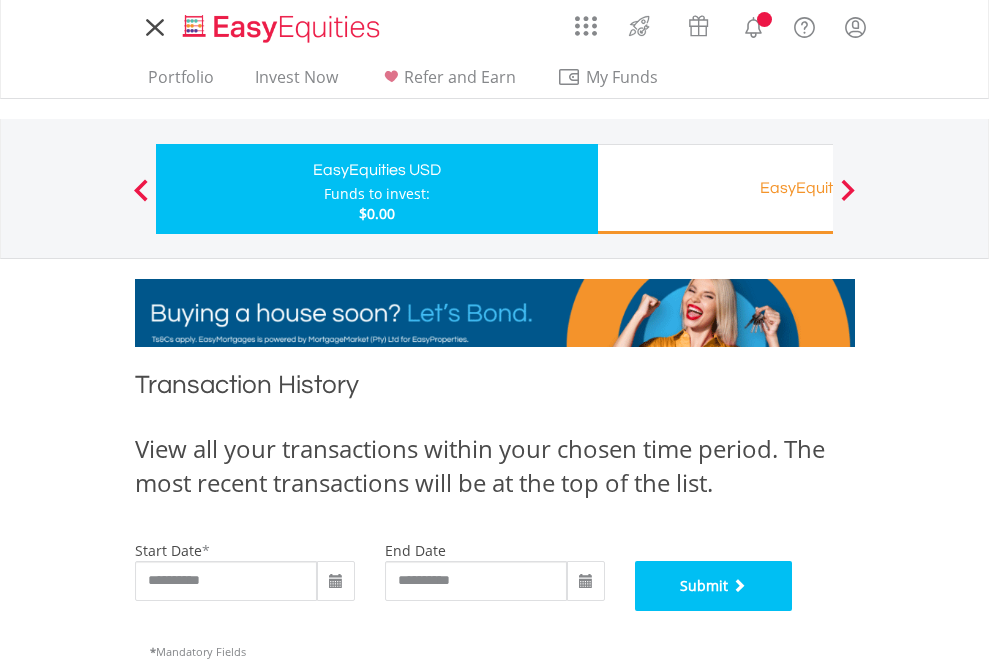 scroll, scrollTop: 811, scrollLeft: 0, axis: vertical 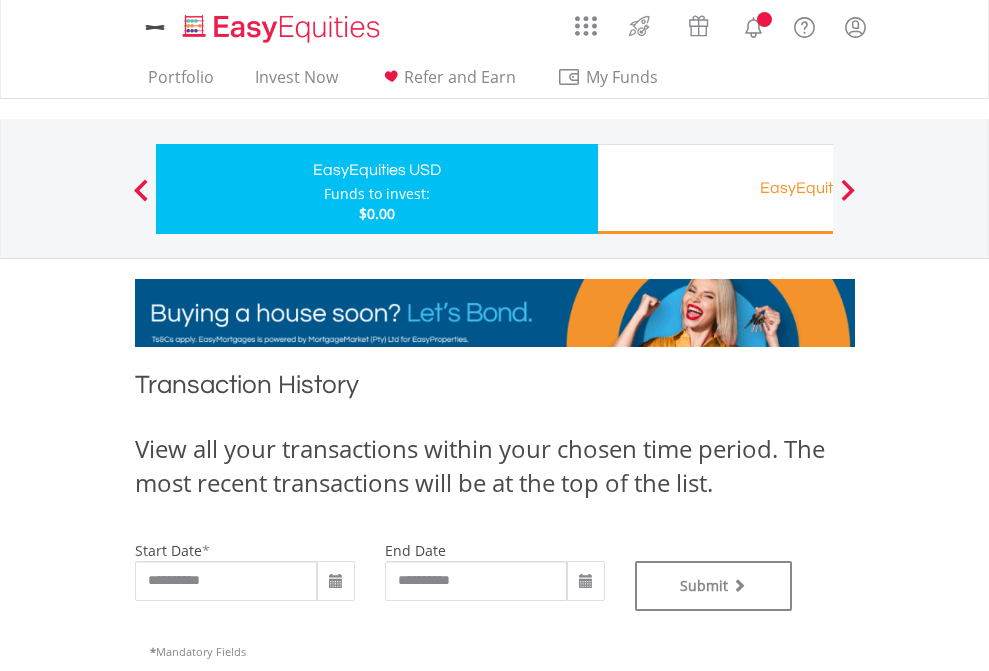 click on "EasyEquities RA" at bounding box center [818, 188] 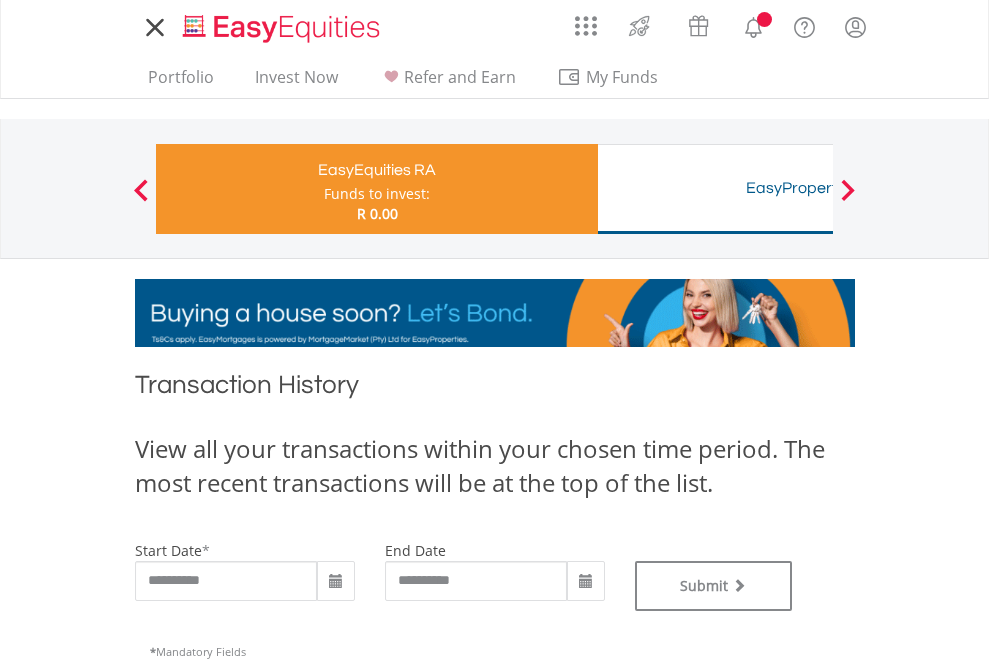 scroll, scrollTop: 0, scrollLeft: 0, axis: both 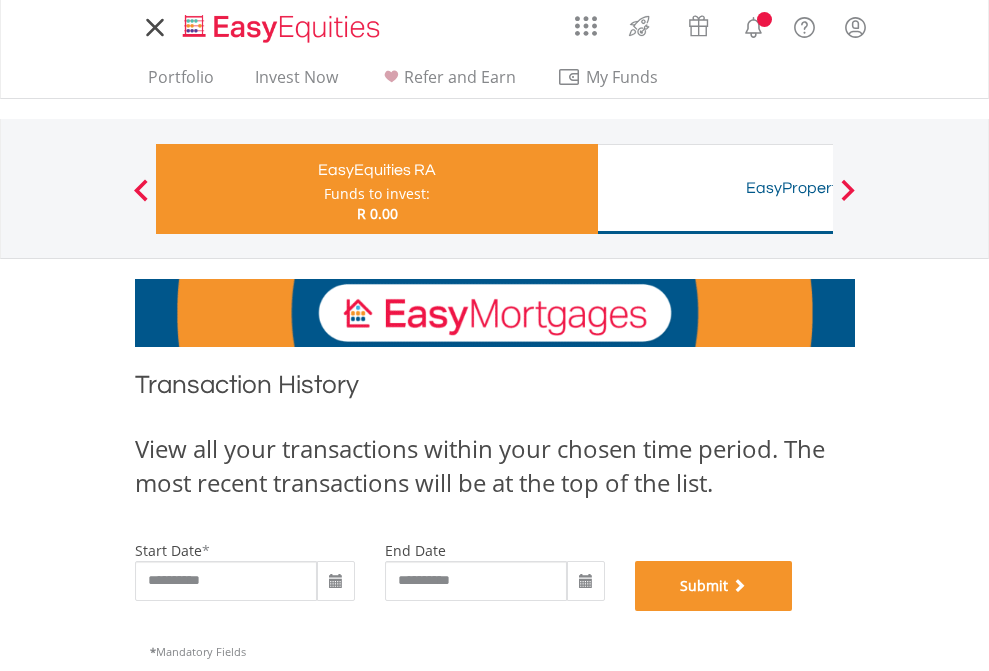 click on "Submit" at bounding box center (714, 586) 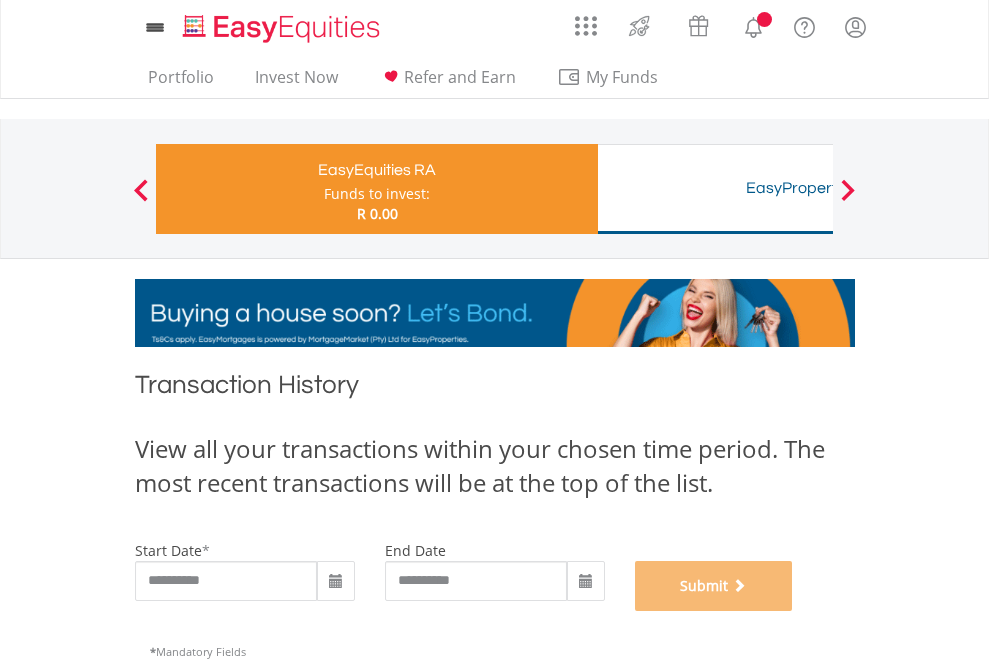 scroll, scrollTop: 811, scrollLeft: 0, axis: vertical 